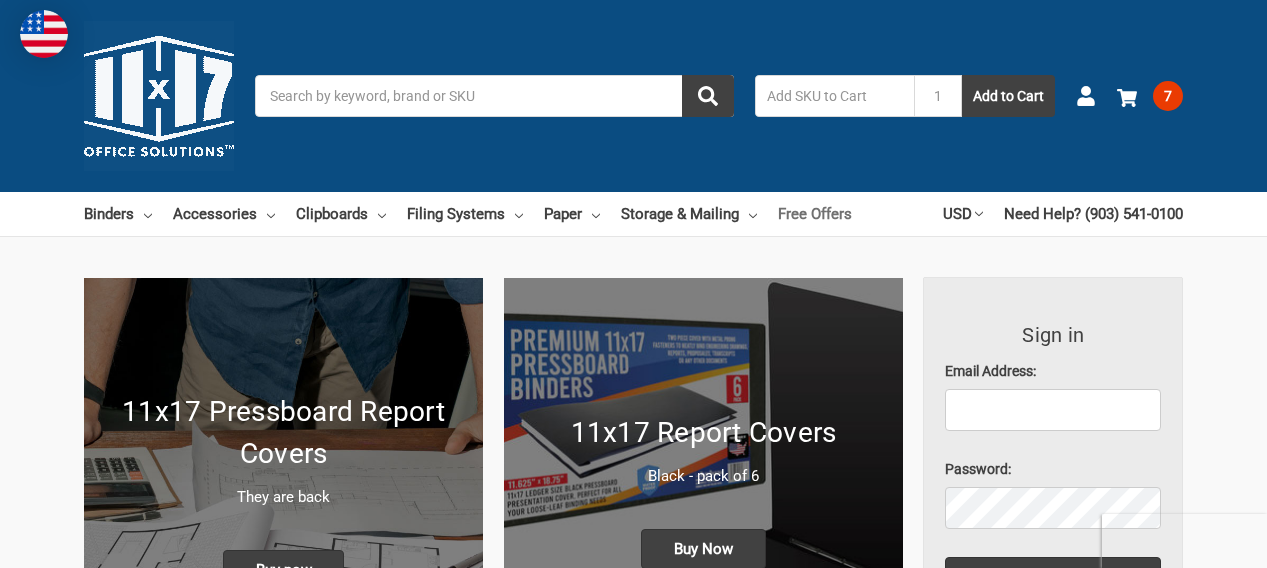 scroll, scrollTop: 0, scrollLeft: 0, axis: both 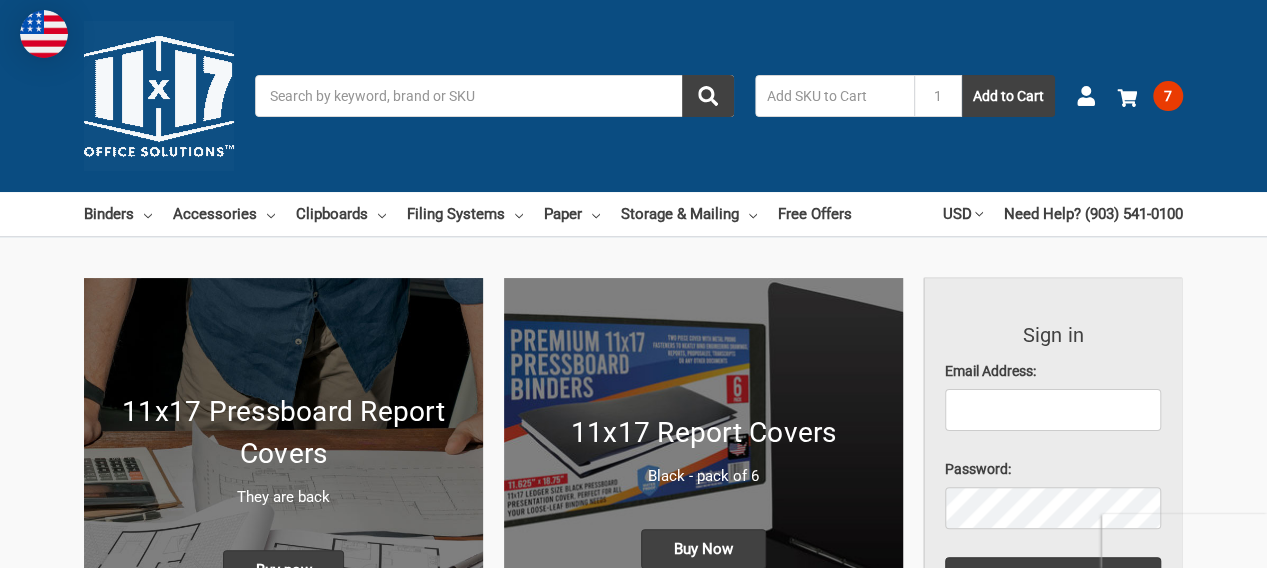 click on "Search" at bounding box center (494, 96) 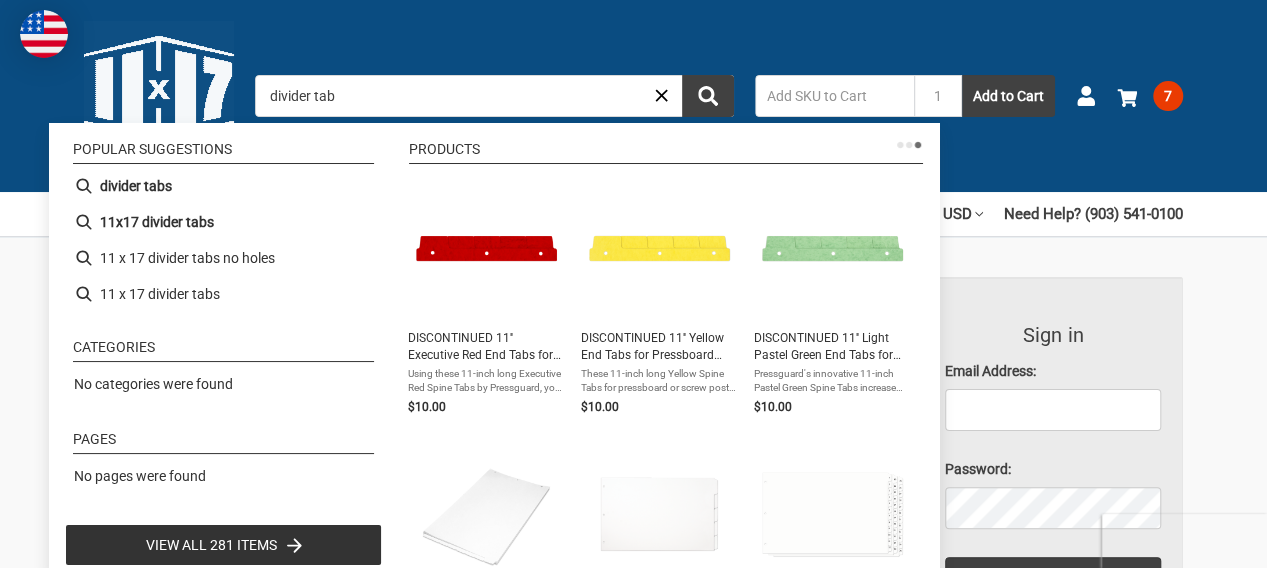 type on "divider tabs" 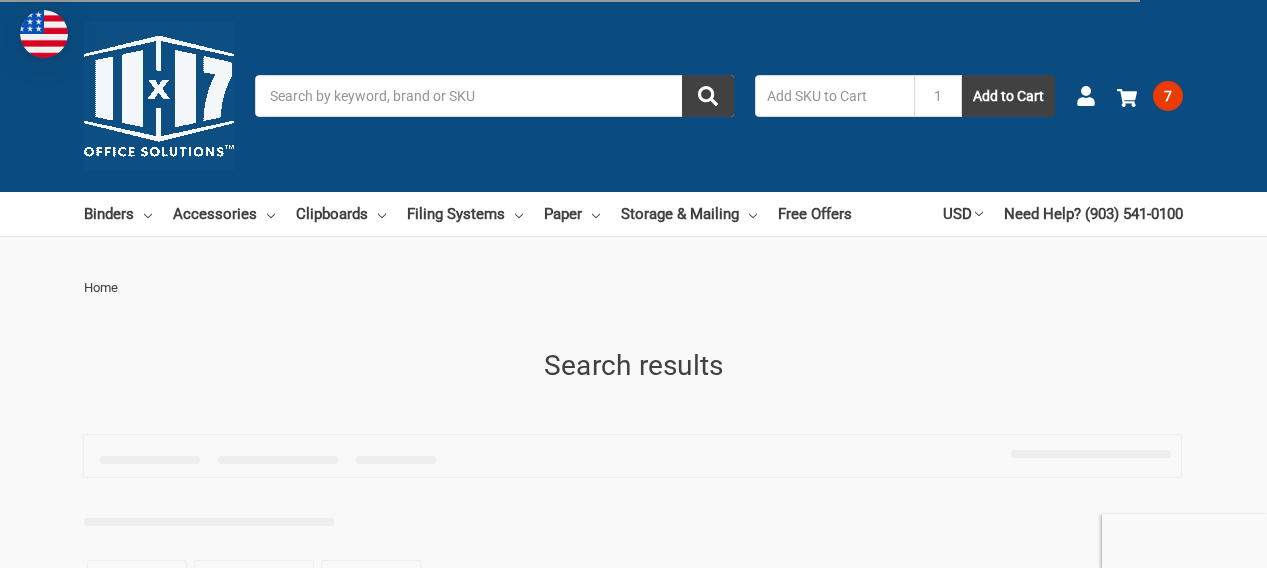 type on "divider tabs" 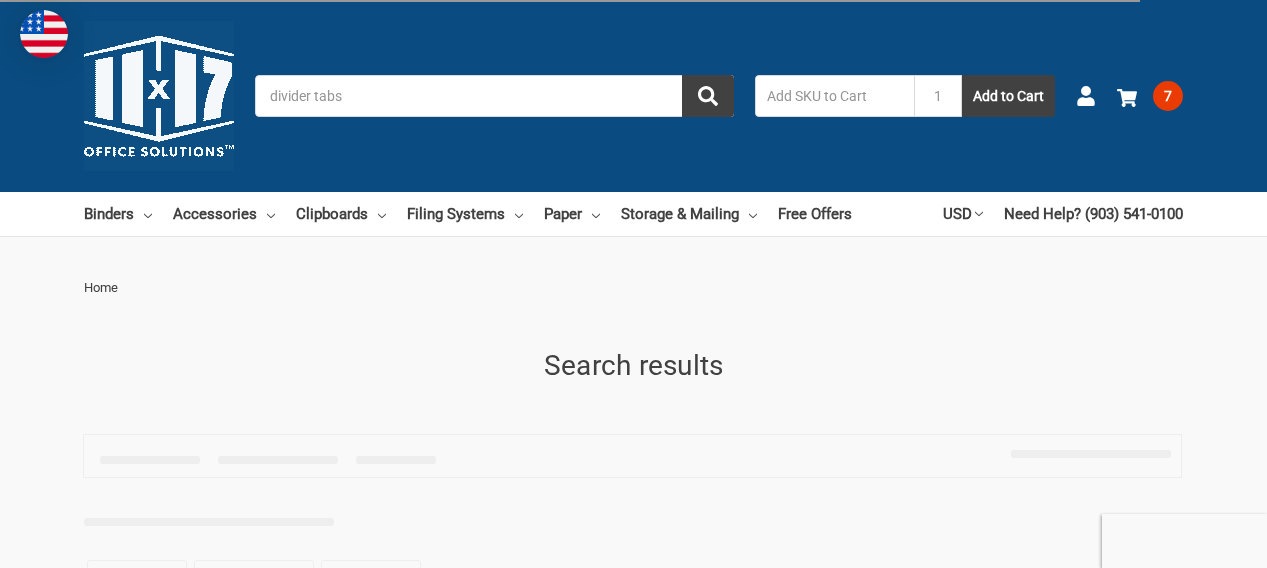scroll, scrollTop: 0, scrollLeft: 0, axis: both 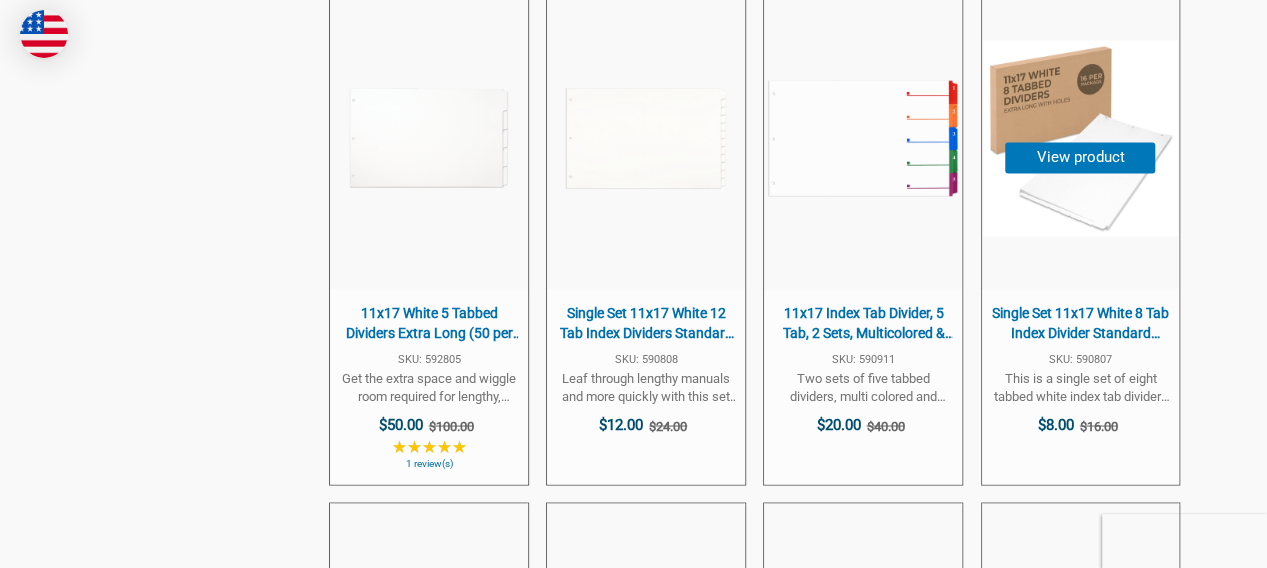 click on "View product" at bounding box center [1080, 157] 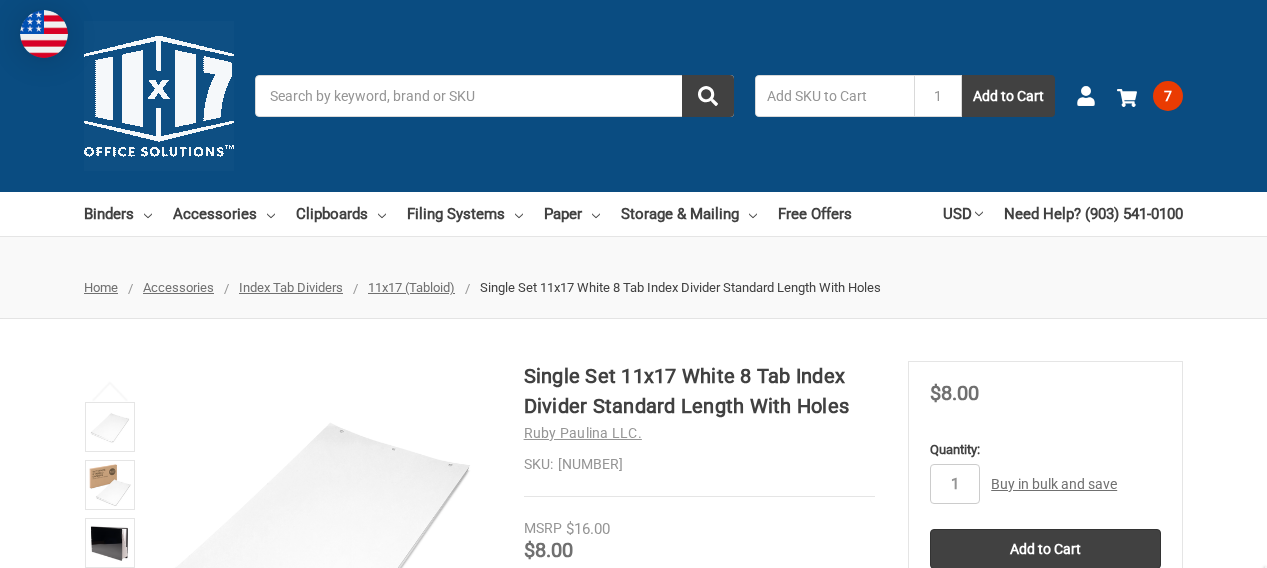 scroll, scrollTop: 0, scrollLeft: 0, axis: both 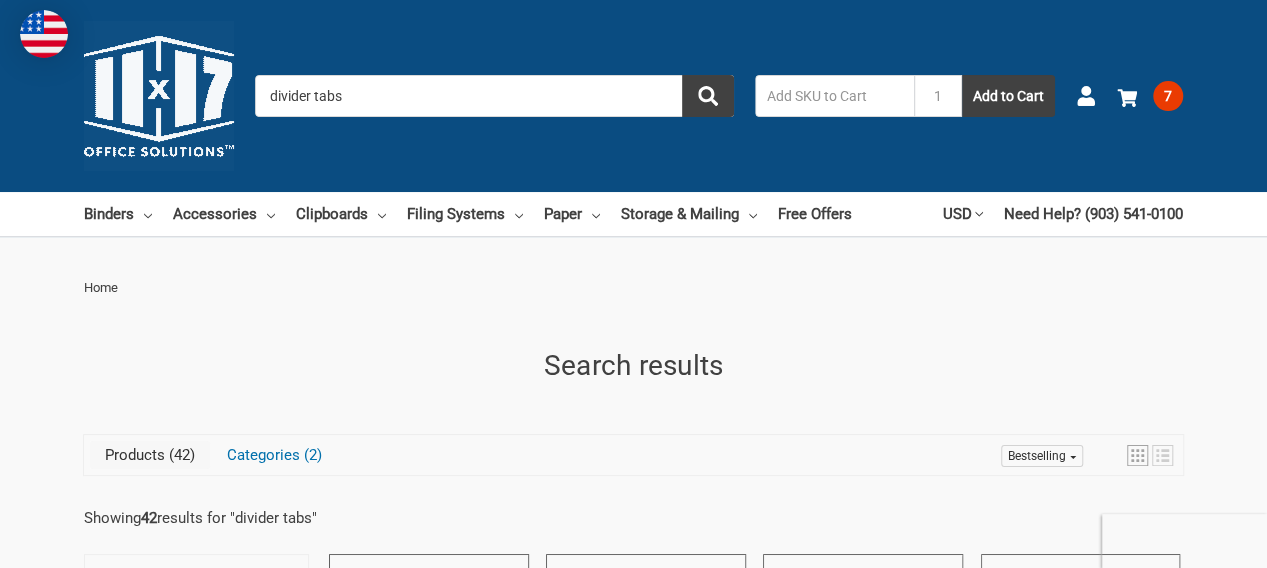 click on "divider tabs" at bounding box center (494, 96) 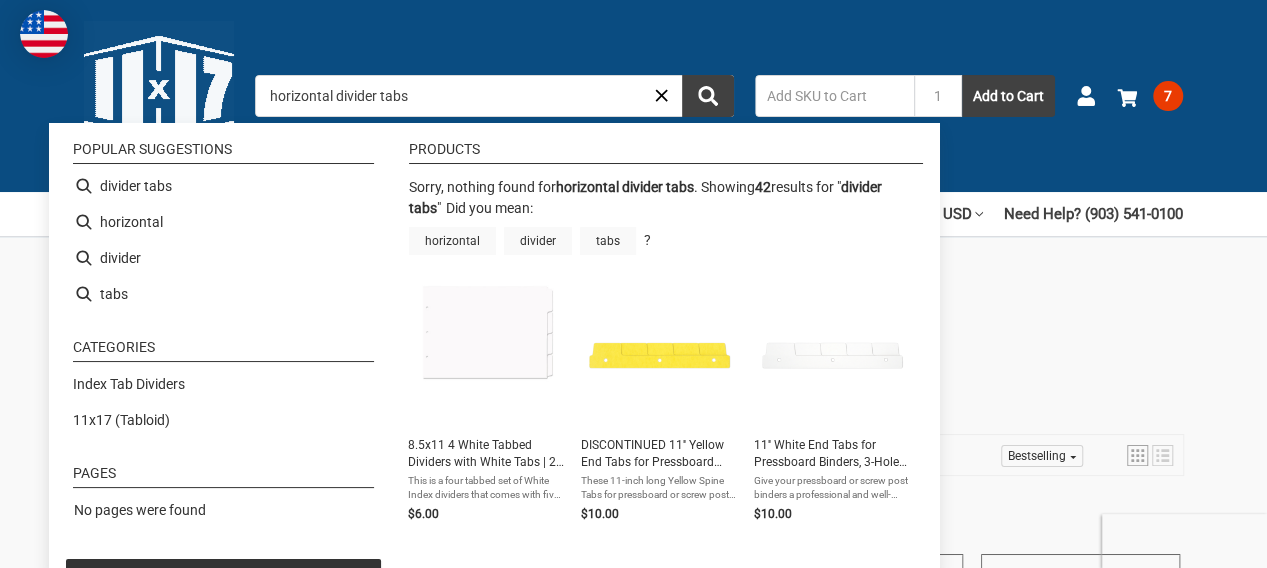 type on "divider tabs" 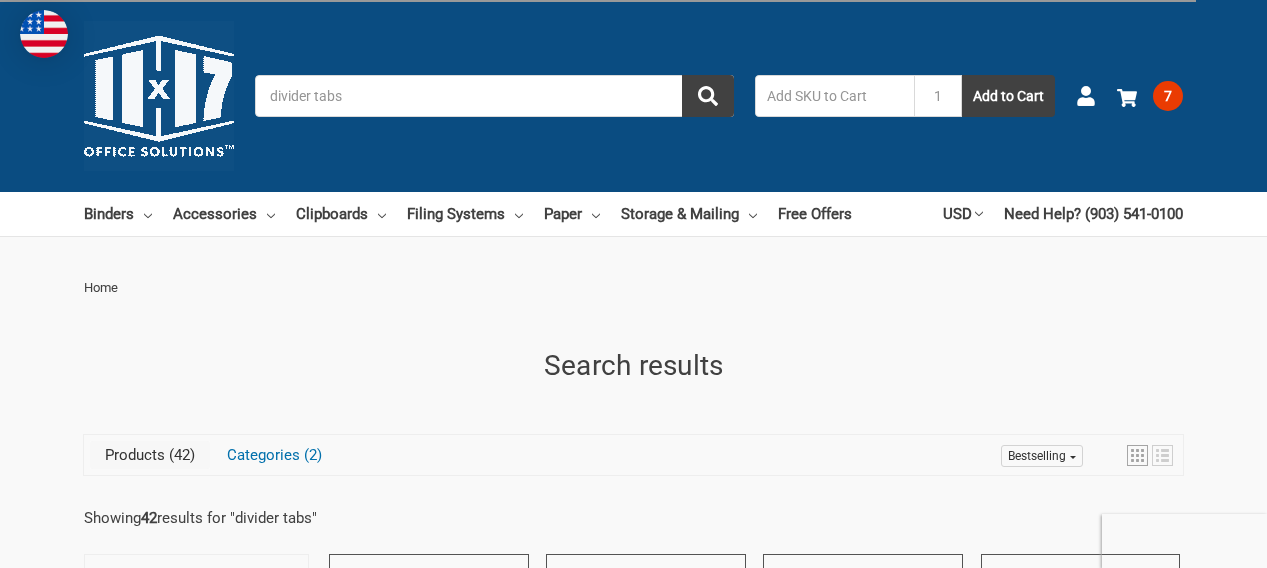 scroll, scrollTop: 0, scrollLeft: 0, axis: both 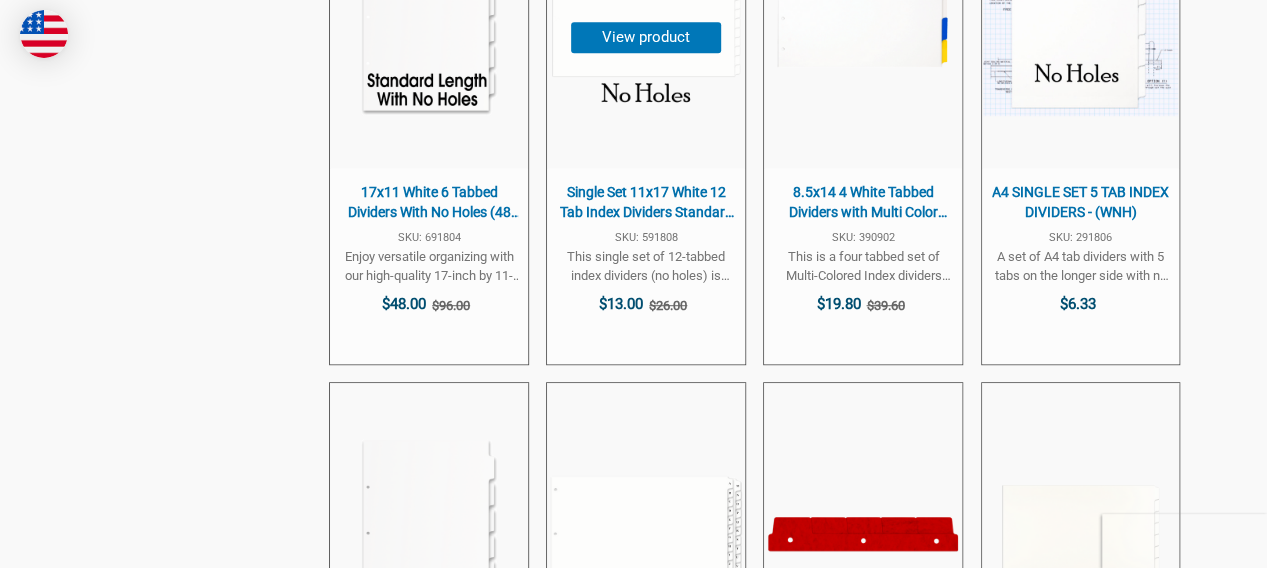 click on "Single Set 11x17 White 12 Tab Index Dividers Standard Length with No Holes" at bounding box center (646, 202) 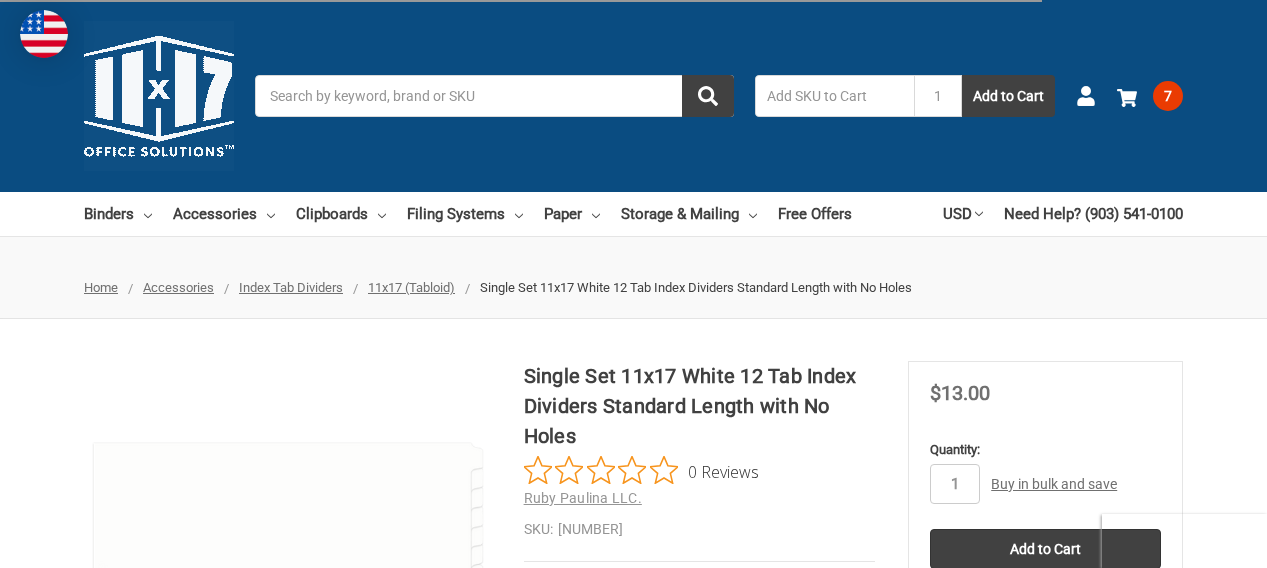 scroll, scrollTop: 0, scrollLeft: 0, axis: both 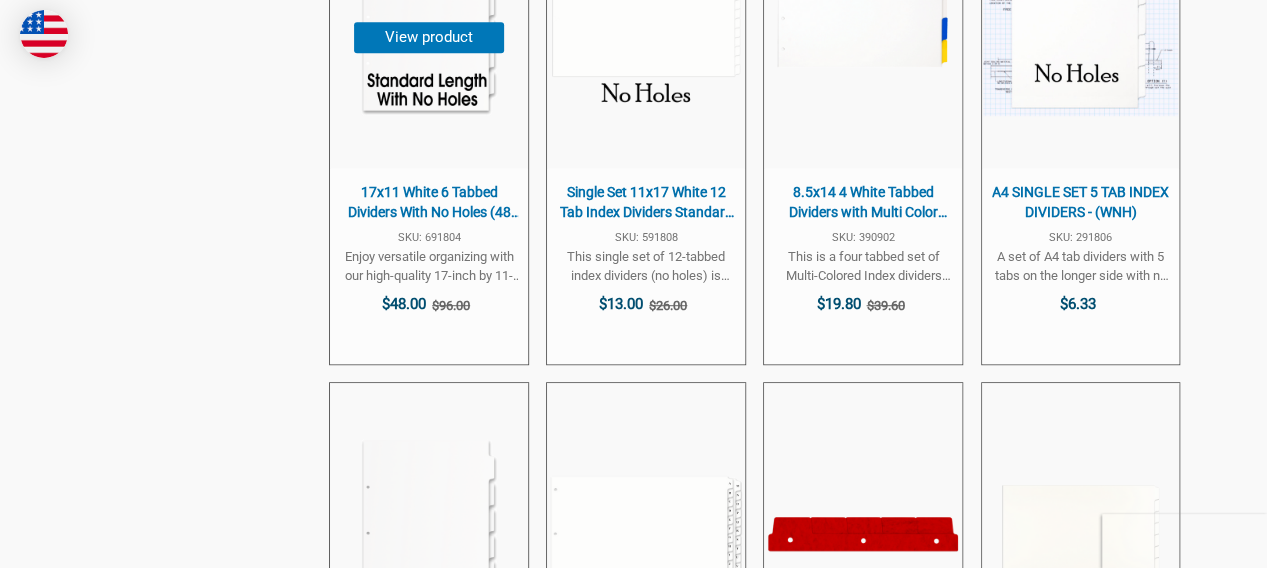 click on "17x11 White 6 Tabbed Dividers With No Holes (48 per Package)" at bounding box center (429, 202) 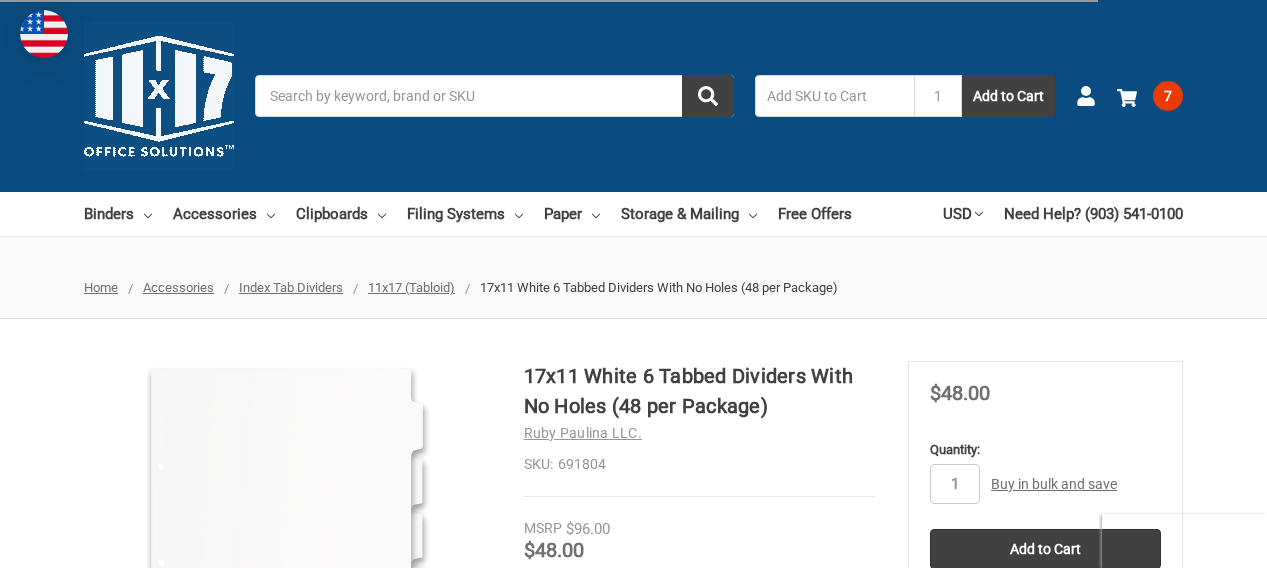 scroll, scrollTop: 0, scrollLeft: 0, axis: both 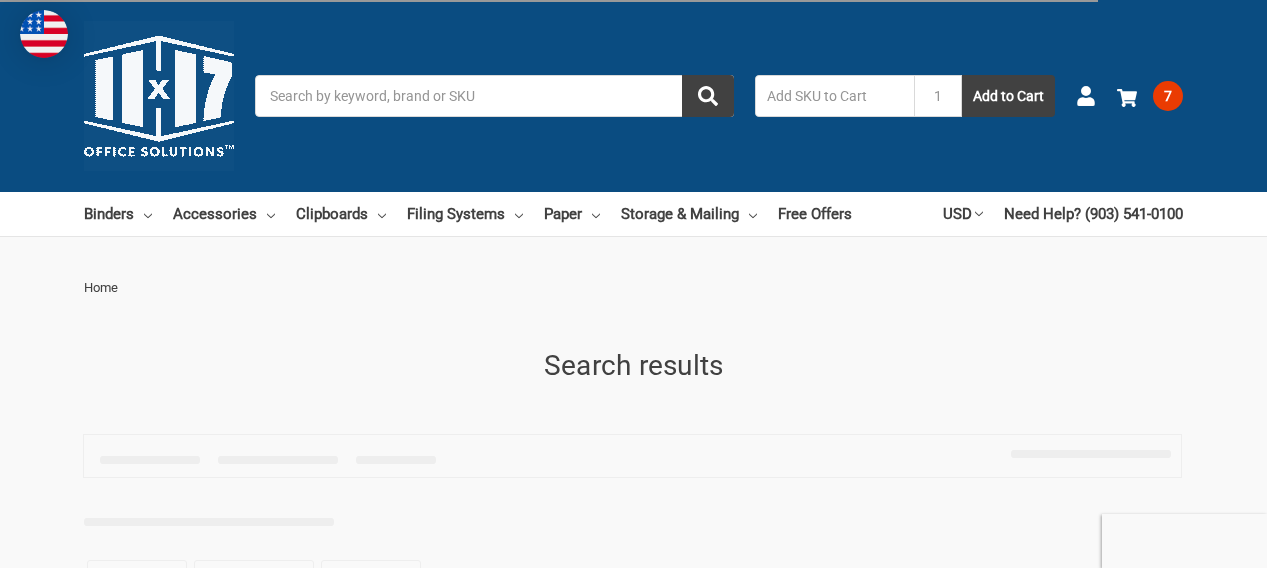 type on "divider tabs" 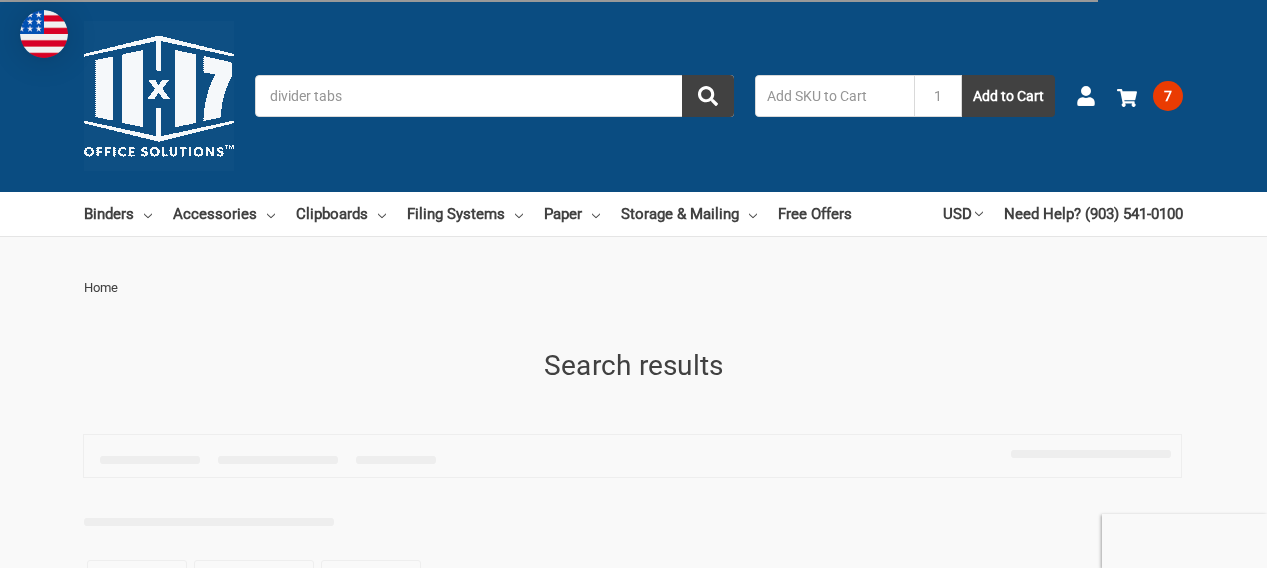 scroll, scrollTop: 4300, scrollLeft: 0, axis: vertical 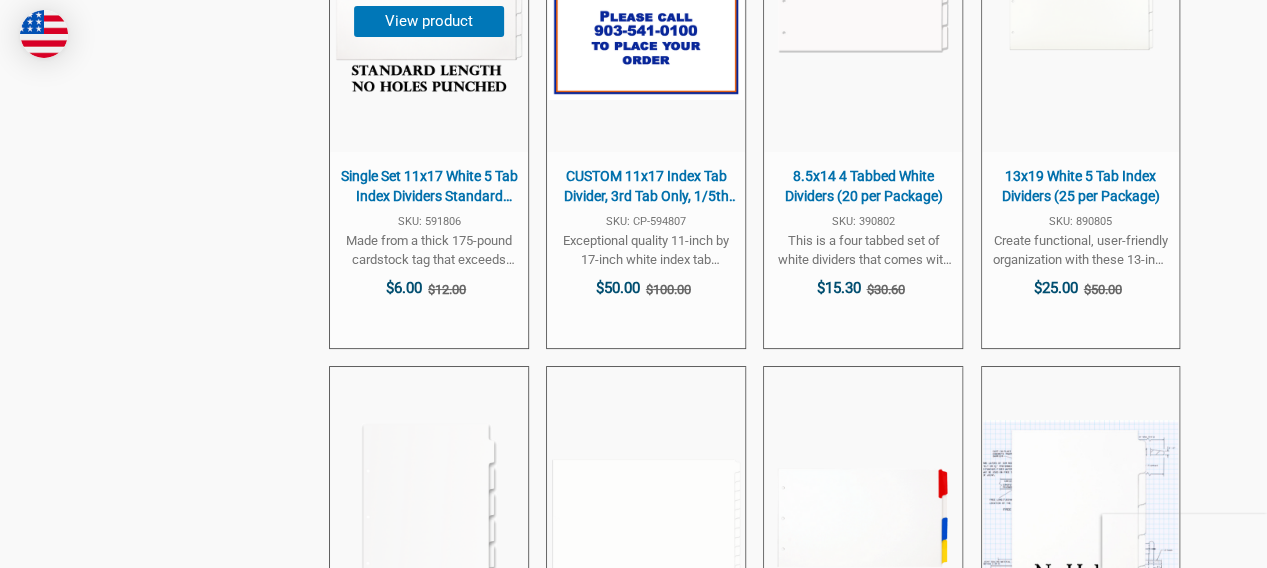click on "Single Set 11x17 White 5 Tab Index Dividers Standard Length with No Holes" at bounding box center [429, 186] 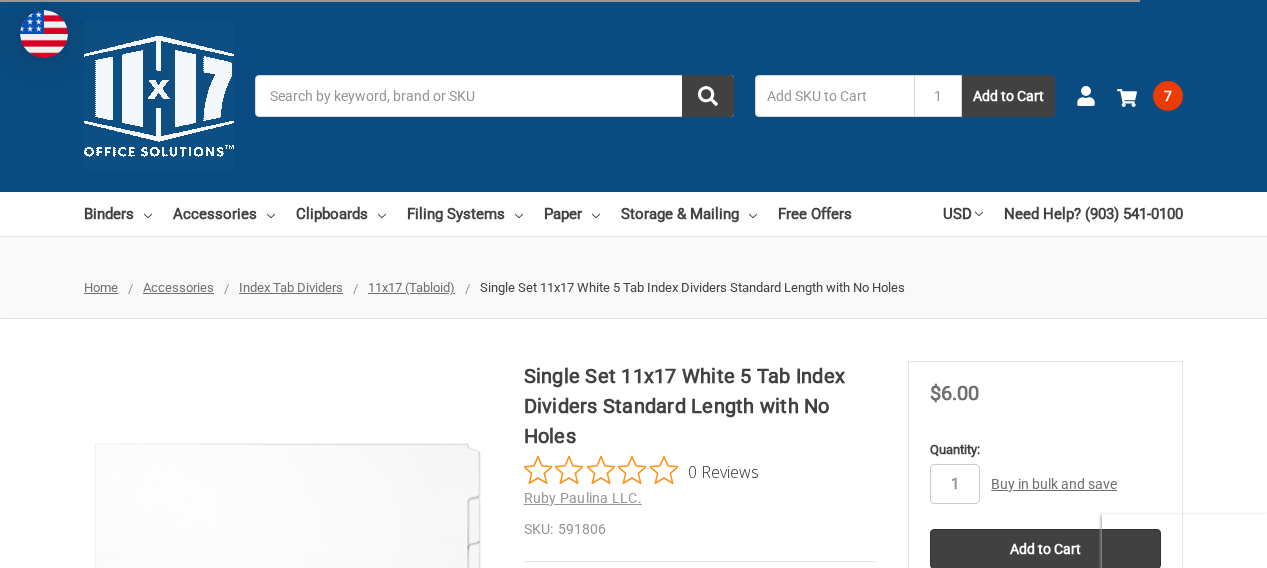 scroll, scrollTop: 200, scrollLeft: 0, axis: vertical 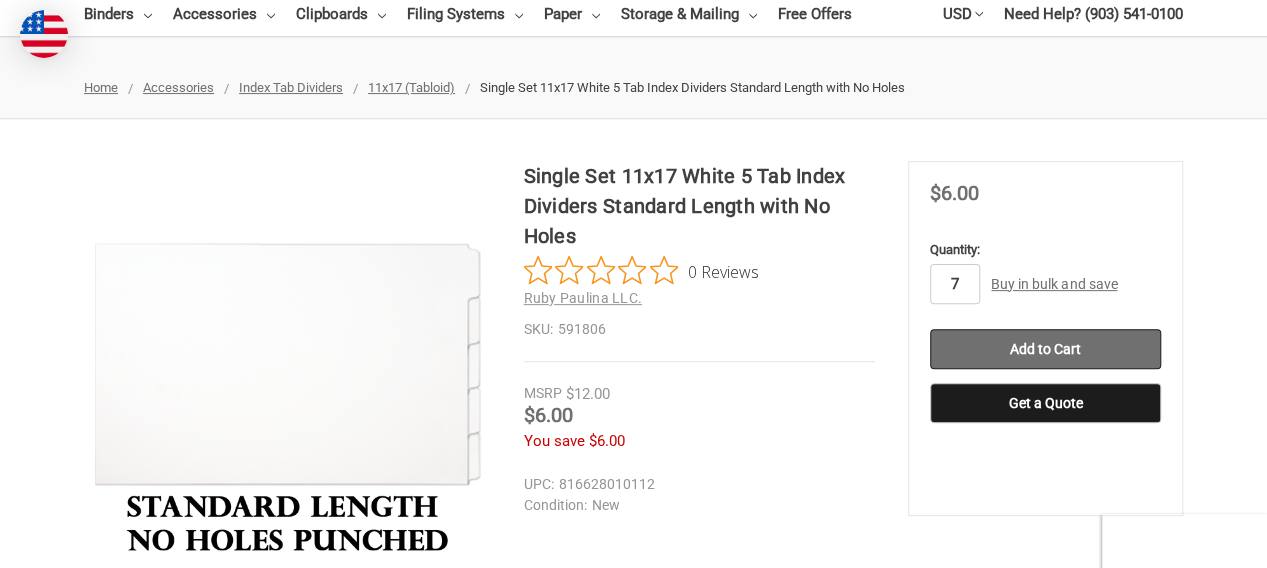 type on "7" 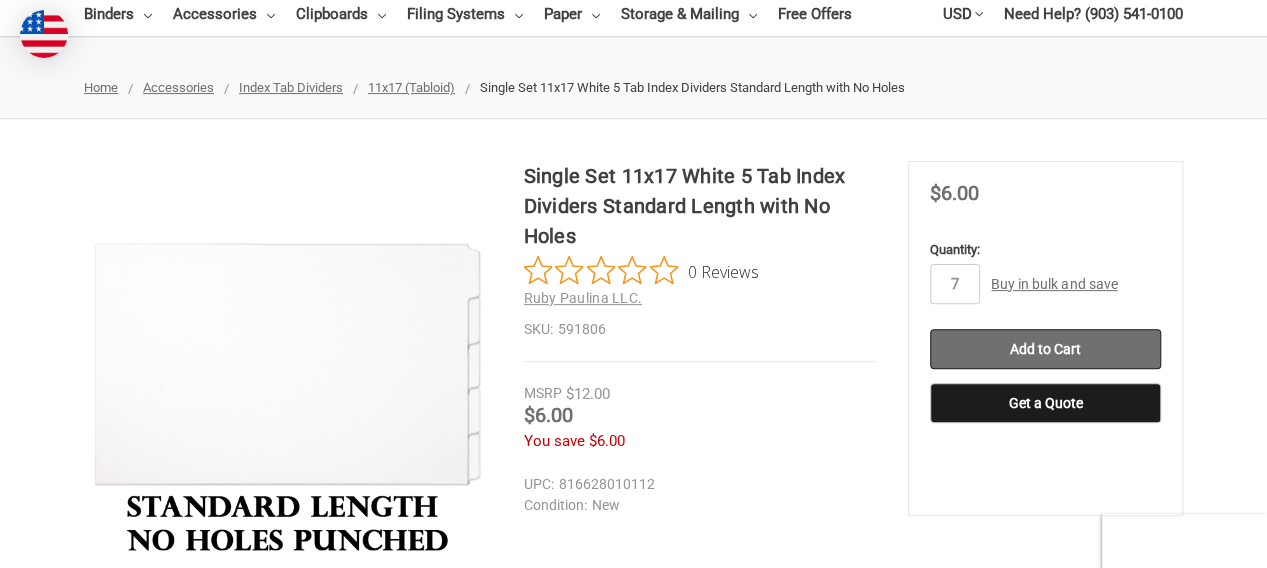 click on "Add to Cart" at bounding box center [1045, 349] 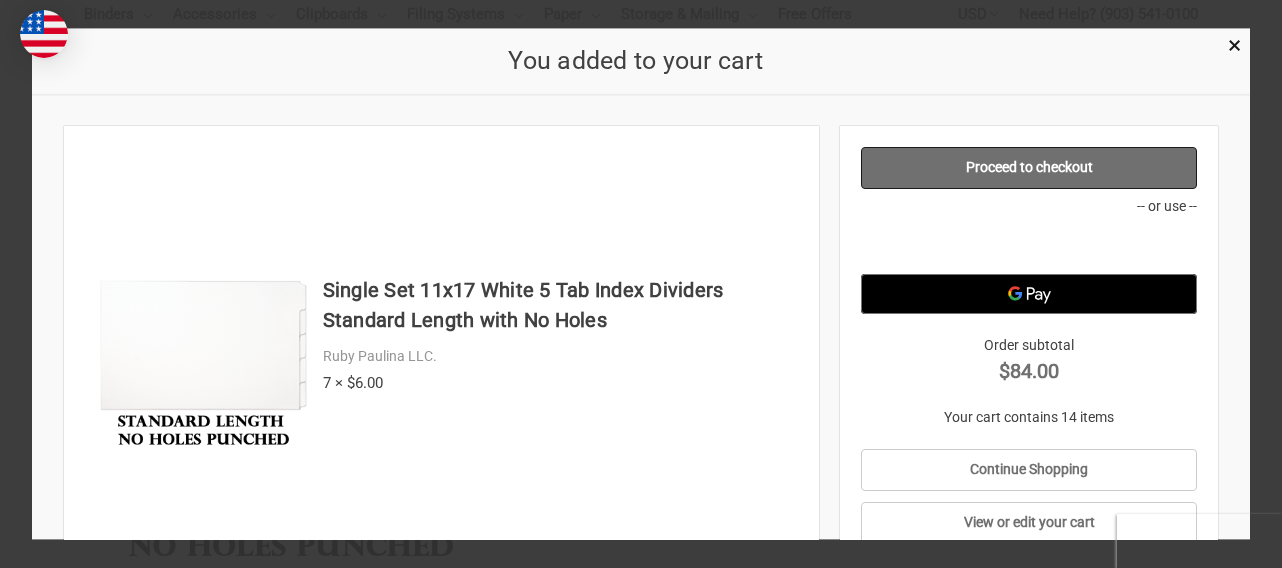 click on "Proceed to checkout" at bounding box center (1029, 168) 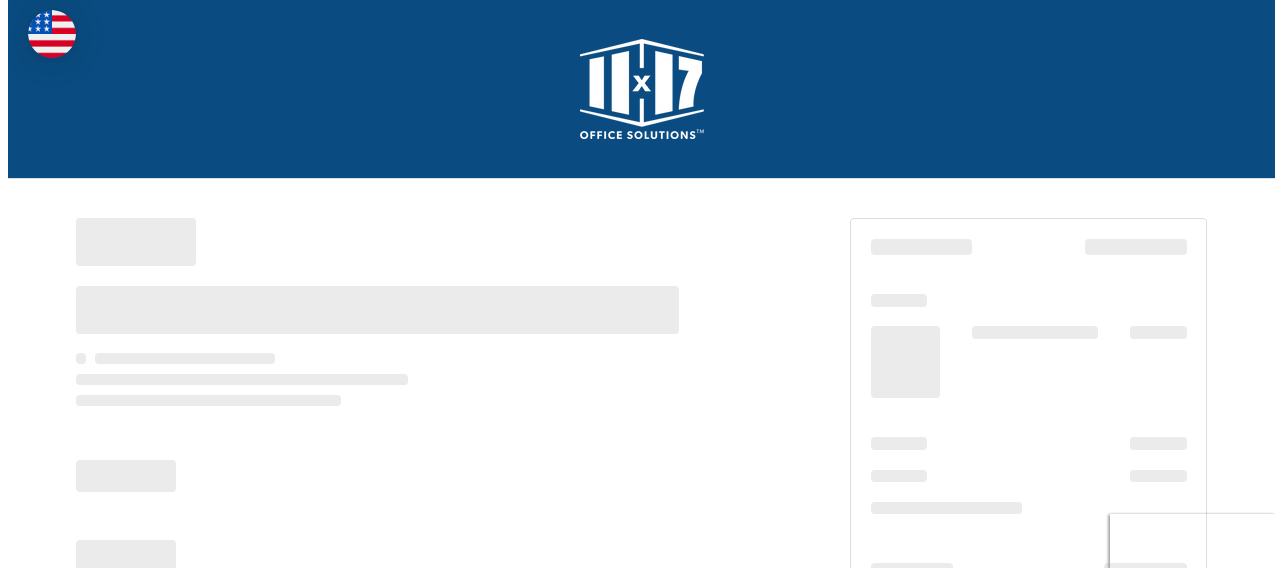 scroll, scrollTop: 0, scrollLeft: 0, axis: both 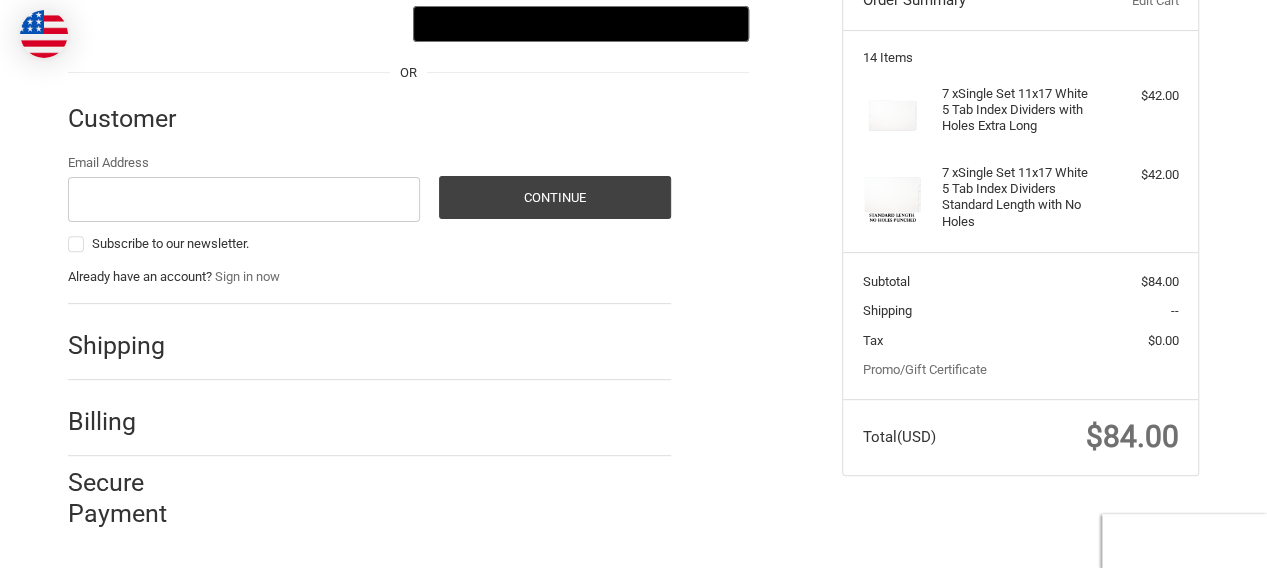 click on "Shipping" at bounding box center [126, 345] 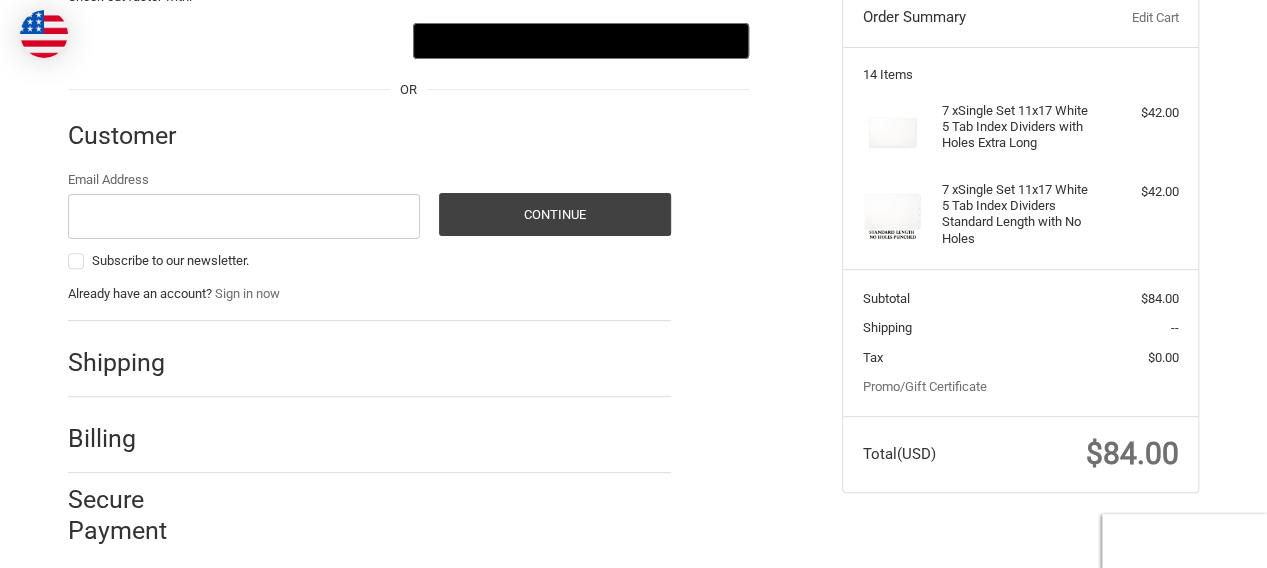 scroll, scrollTop: 248, scrollLeft: 0, axis: vertical 